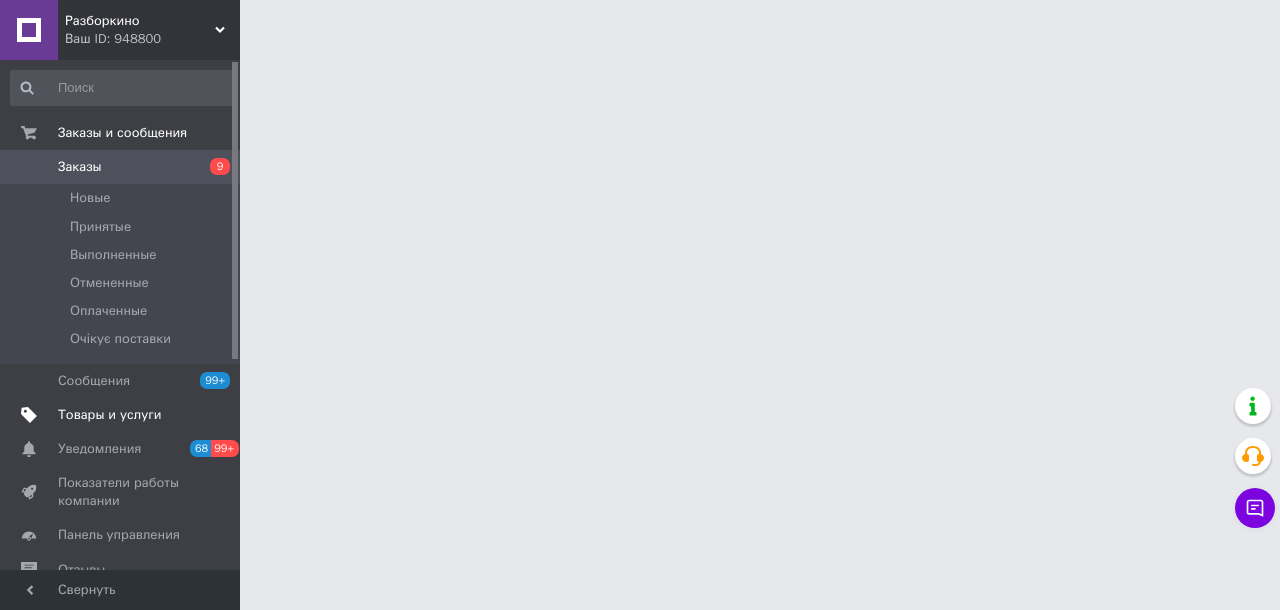 scroll, scrollTop: 0, scrollLeft: 0, axis: both 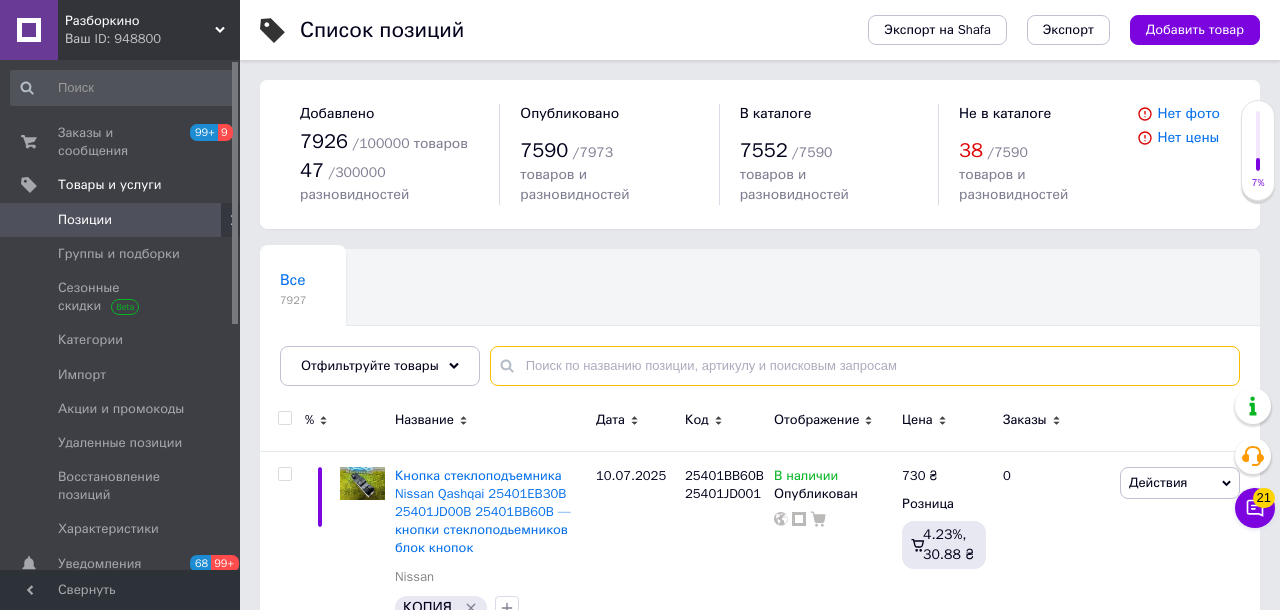 click at bounding box center [865, 366] 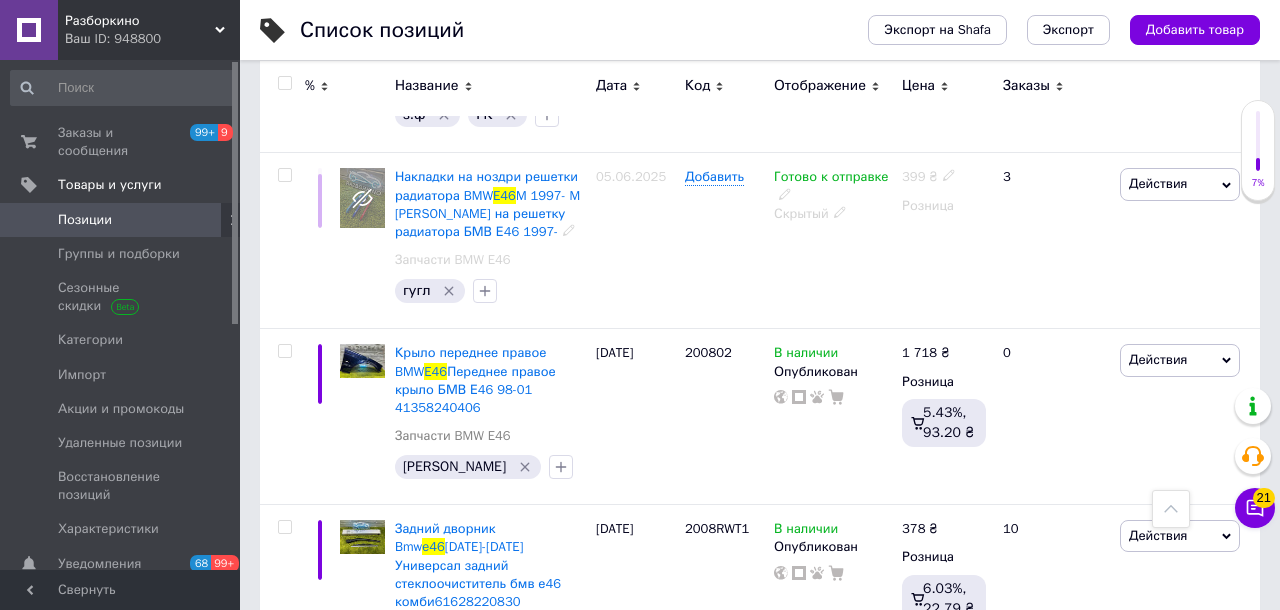 scroll, scrollTop: 7742, scrollLeft: 0, axis: vertical 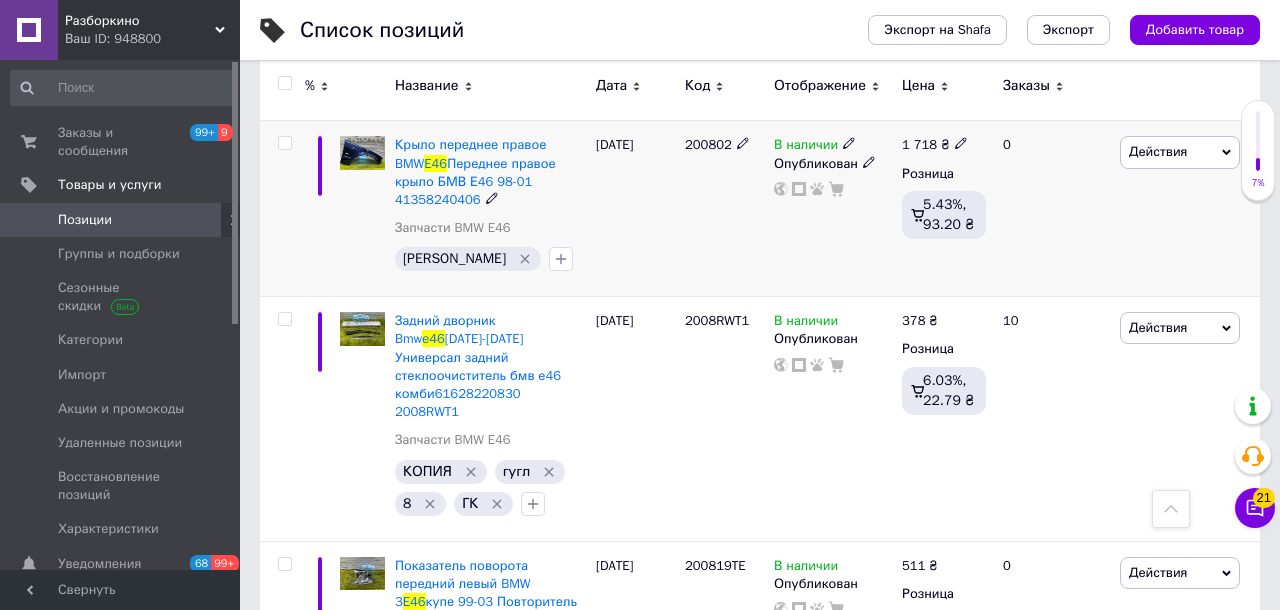 click 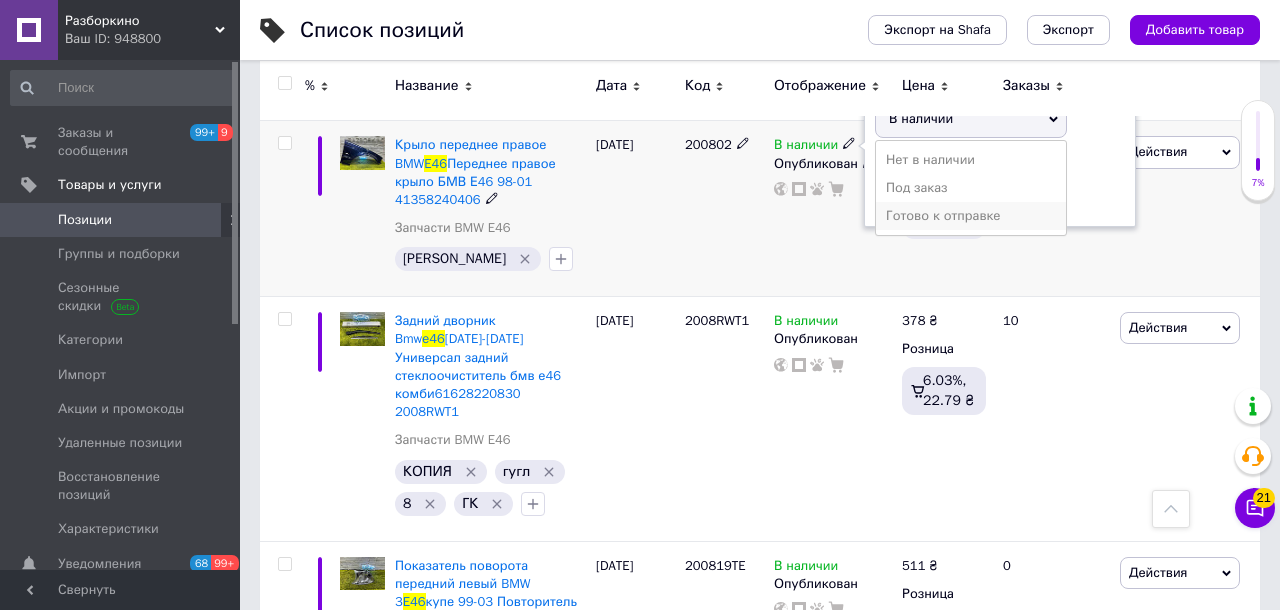 click on "Готово к отправке" at bounding box center [971, 216] 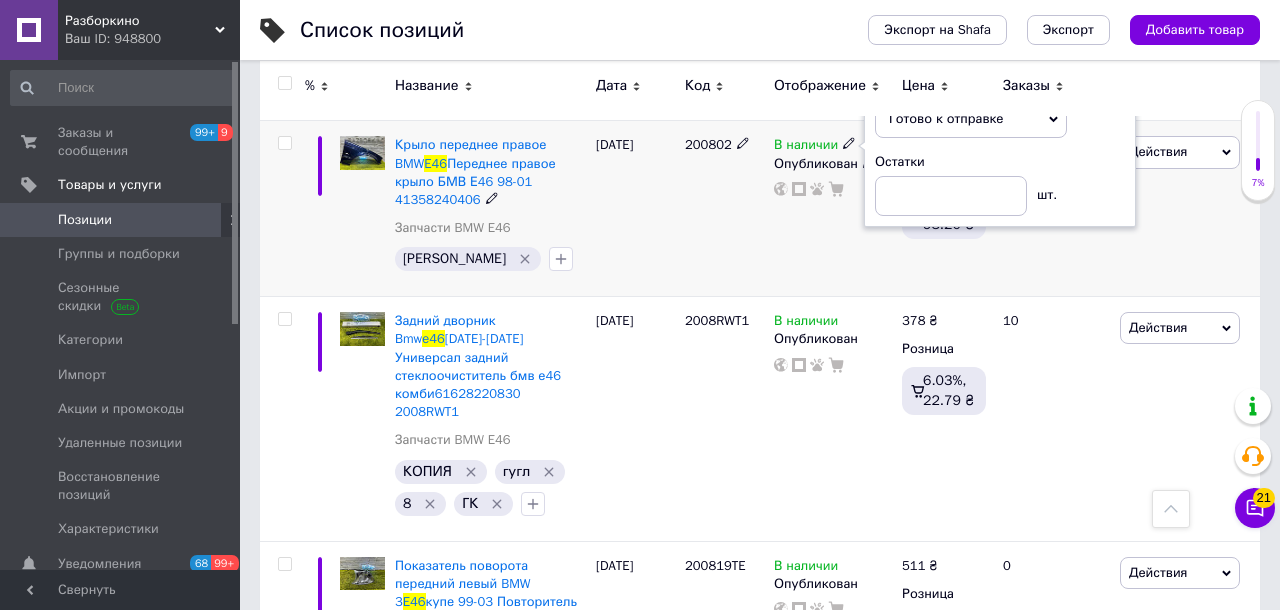 click on "В наличии Наличие Готово к отправке В наличии Нет в наличии Под заказ Остатки шт. Опубликован" at bounding box center (833, 209) 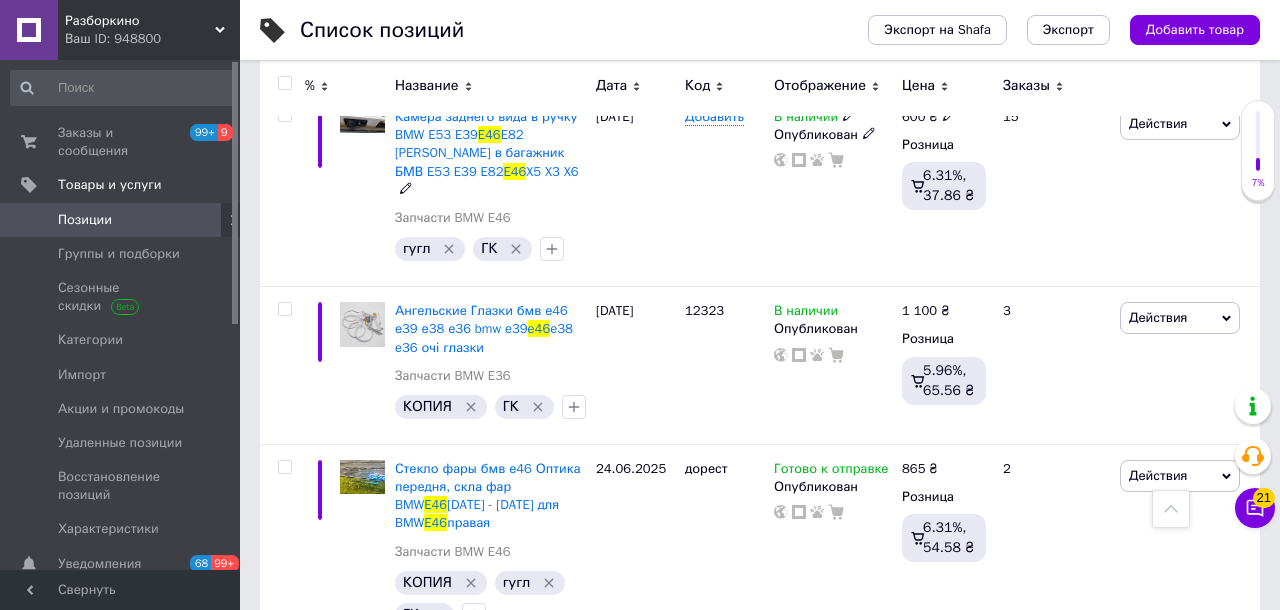 scroll, scrollTop: 0, scrollLeft: 0, axis: both 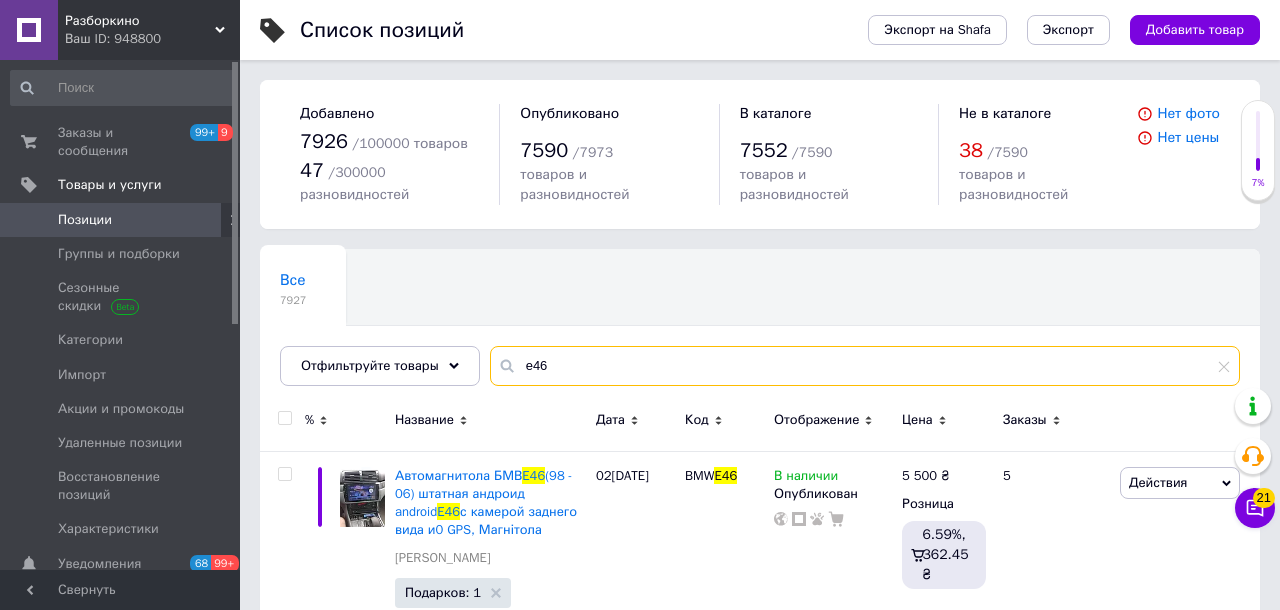 click on "e46" at bounding box center [865, 366] 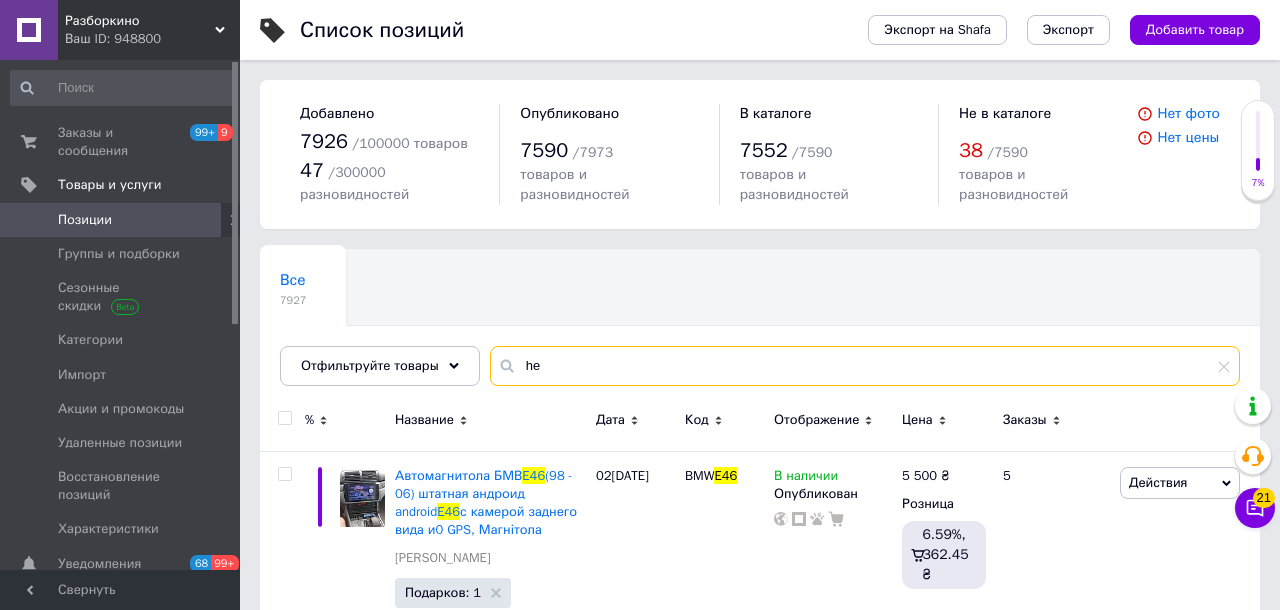 type on "h" 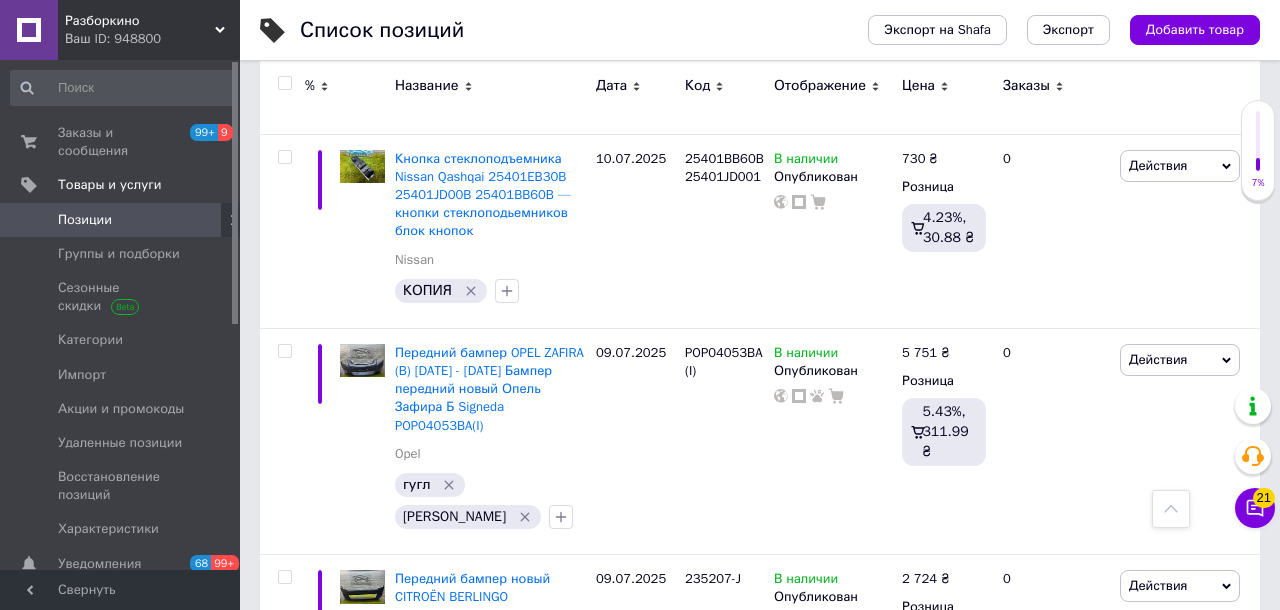 scroll, scrollTop: 0, scrollLeft: 0, axis: both 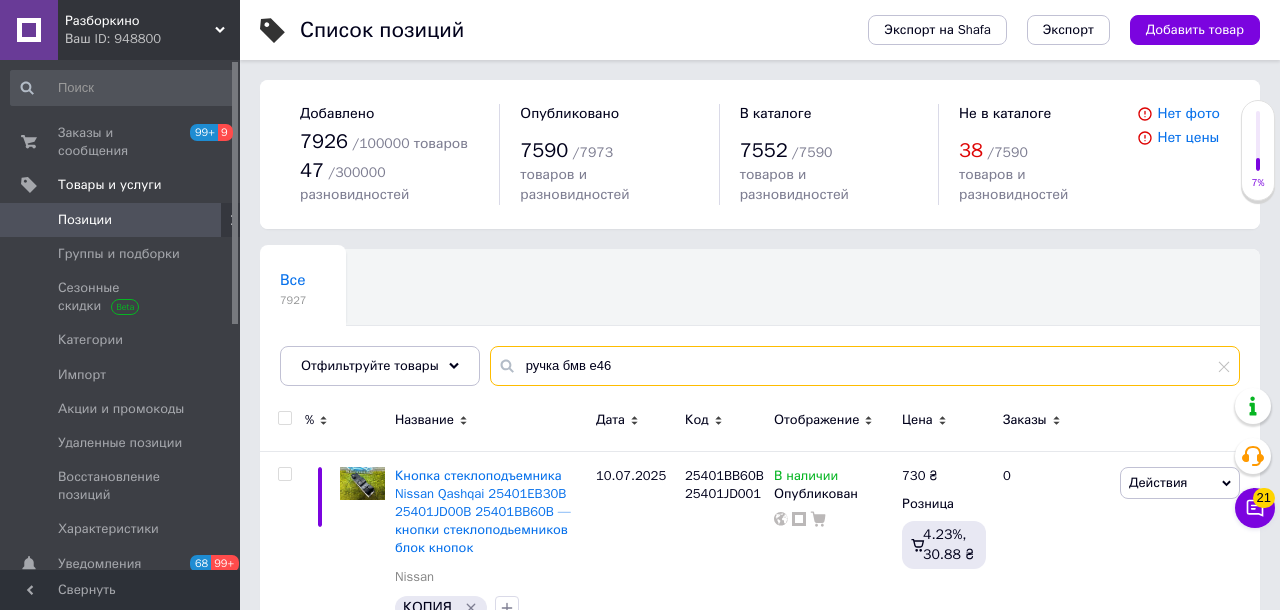 drag, startPoint x: 567, startPoint y: 361, endPoint x: 707, endPoint y: 374, distance: 140.60228 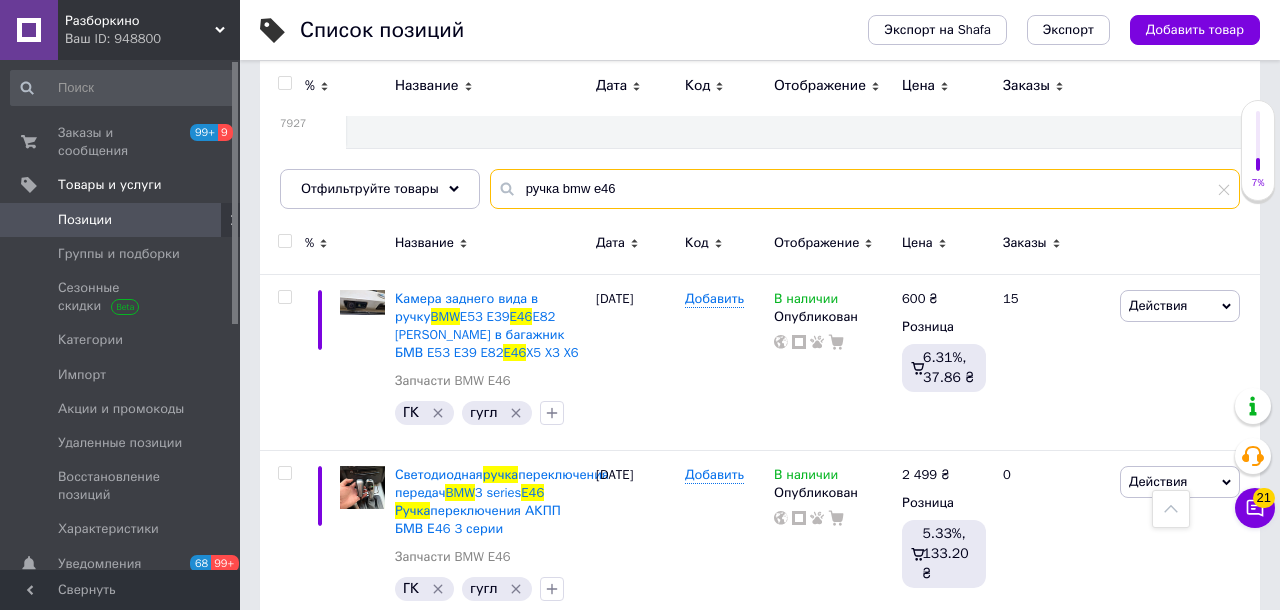 scroll, scrollTop: 0, scrollLeft: 0, axis: both 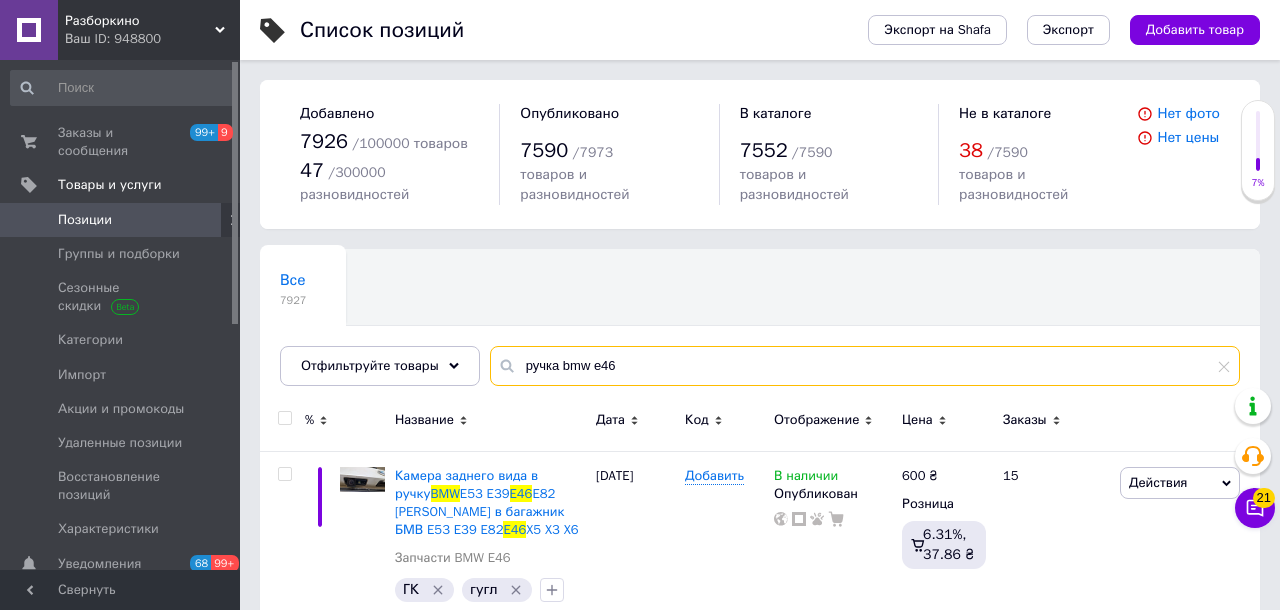 click on "ручка bmw e46" at bounding box center (865, 366) 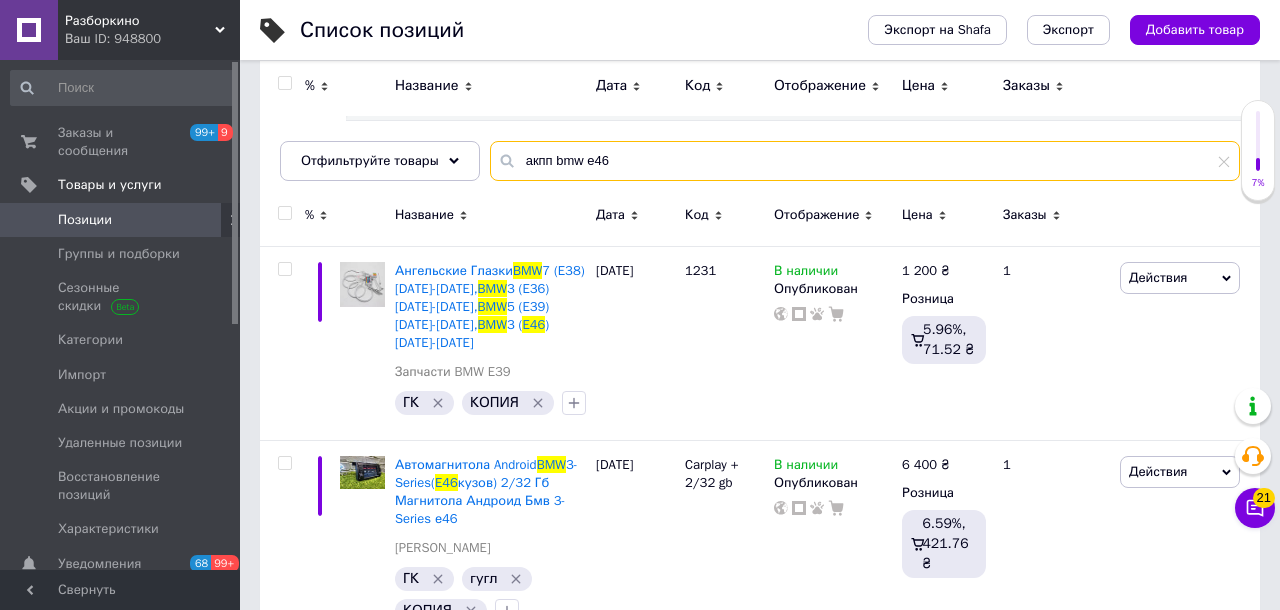 scroll, scrollTop: 0, scrollLeft: 0, axis: both 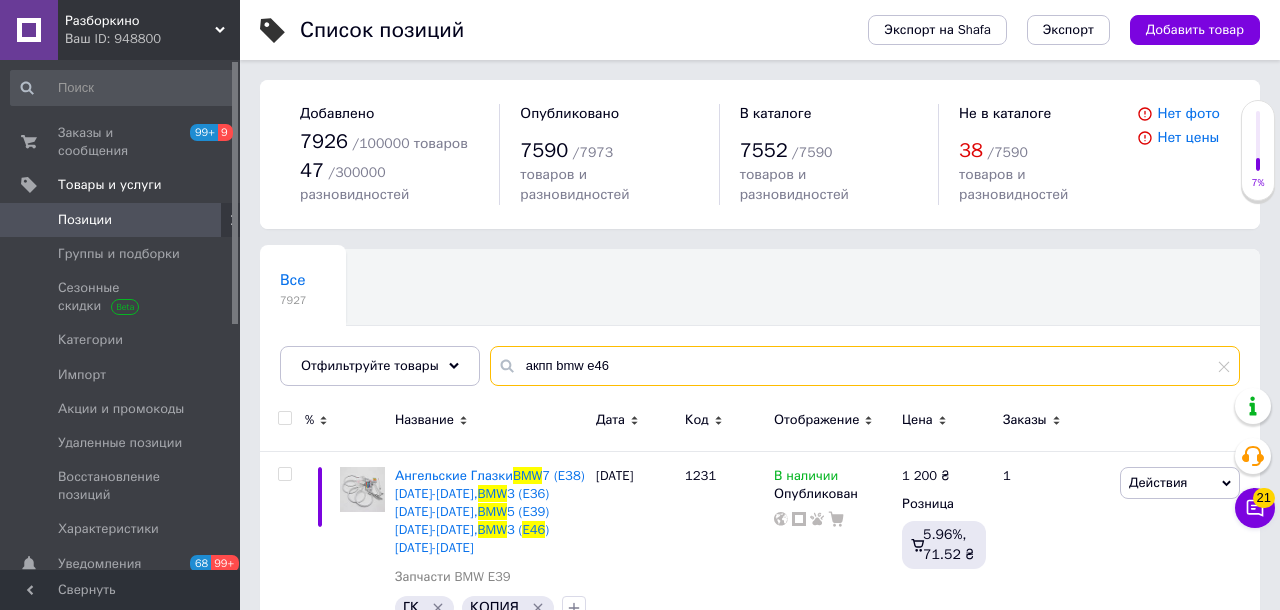 click on "акпп bmw e46" at bounding box center [865, 366] 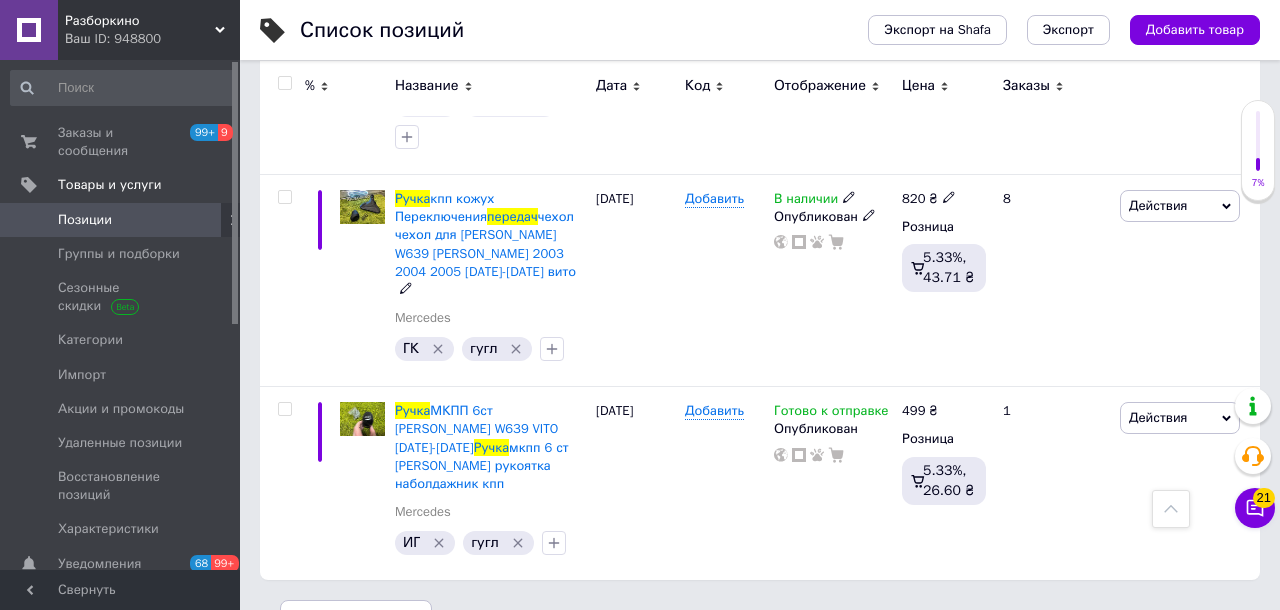 scroll, scrollTop: 8820, scrollLeft: 0, axis: vertical 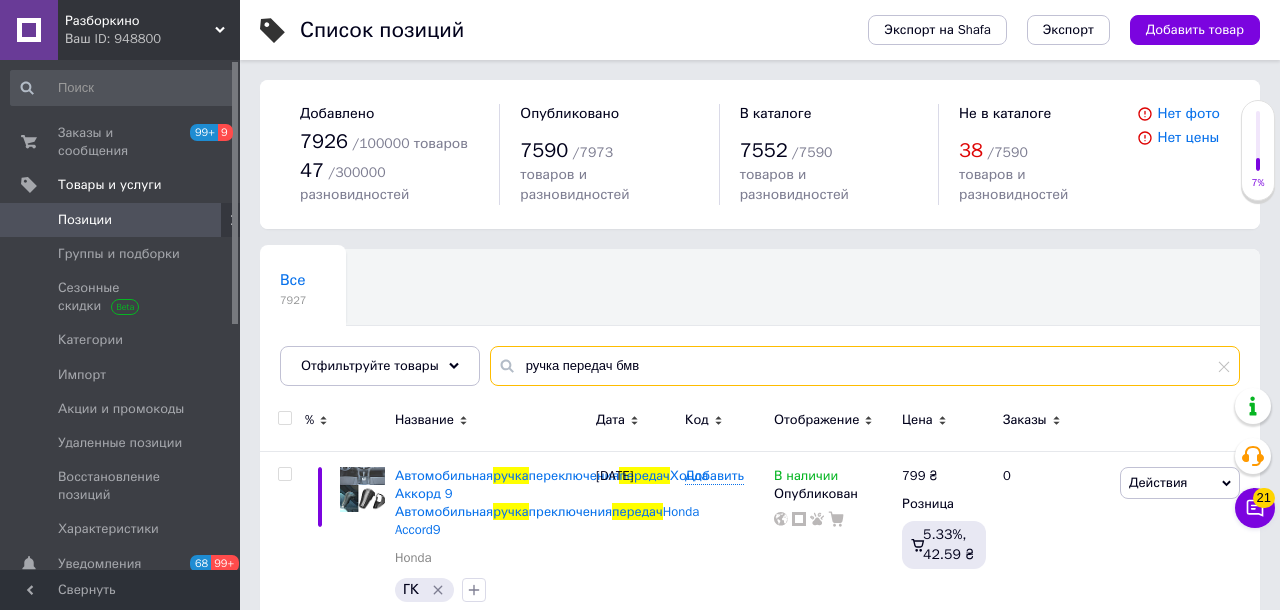 click on "ручка передач бмв" at bounding box center (865, 366) 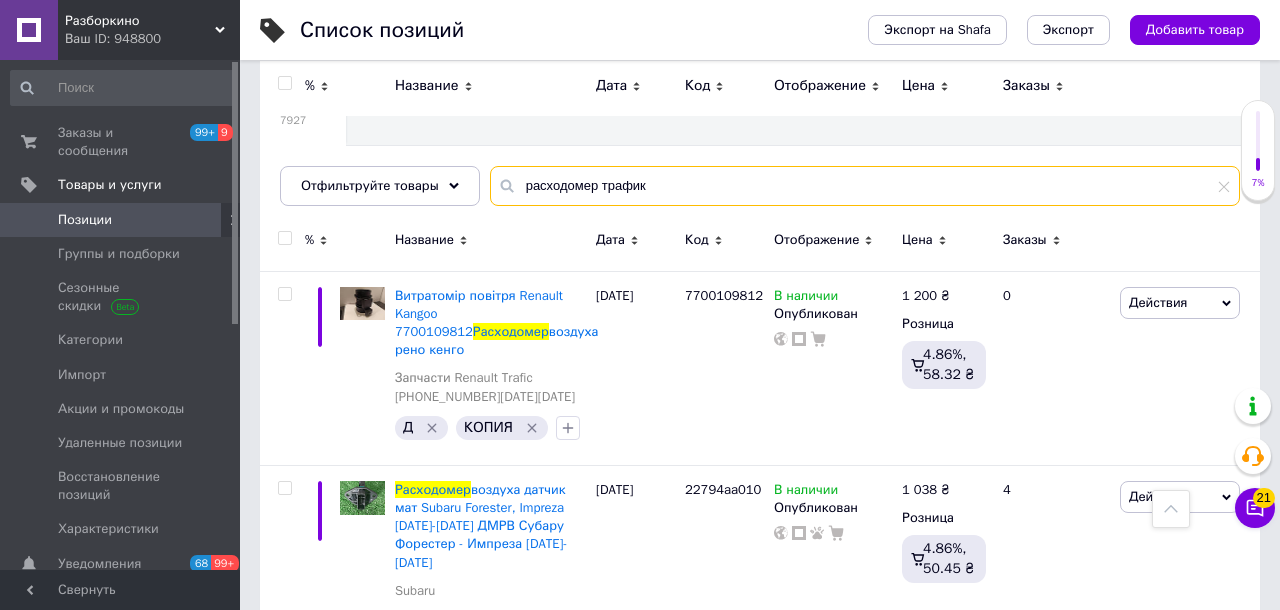 scroll, scrollTop: 98, scrollLeft: 0, axis: vertical 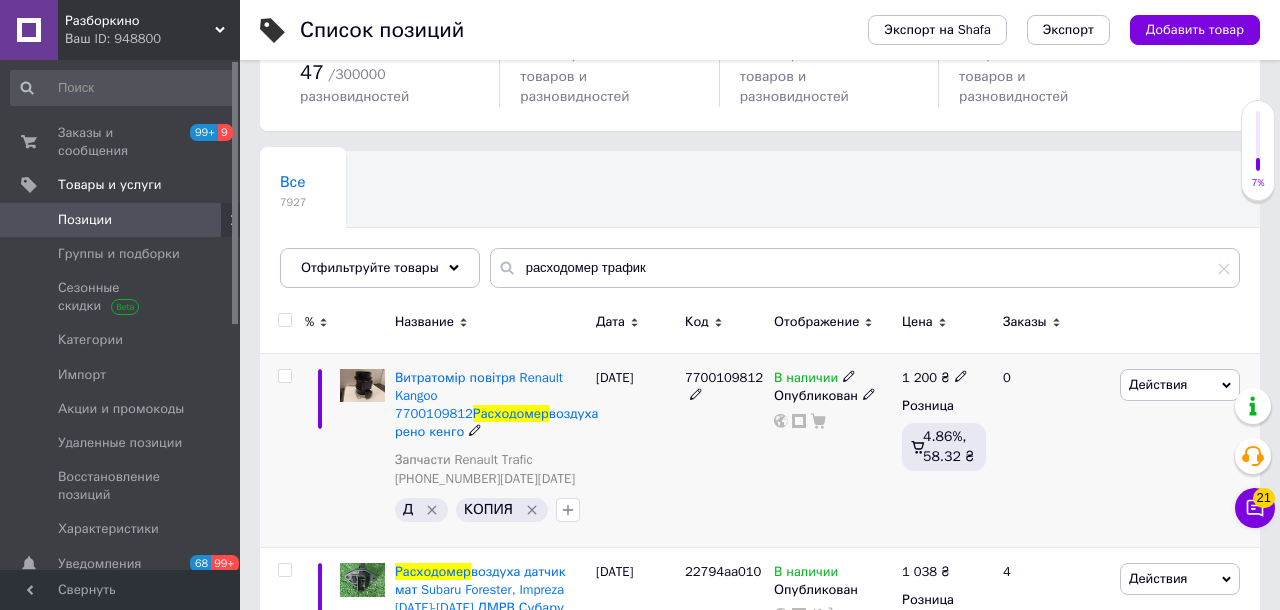 click 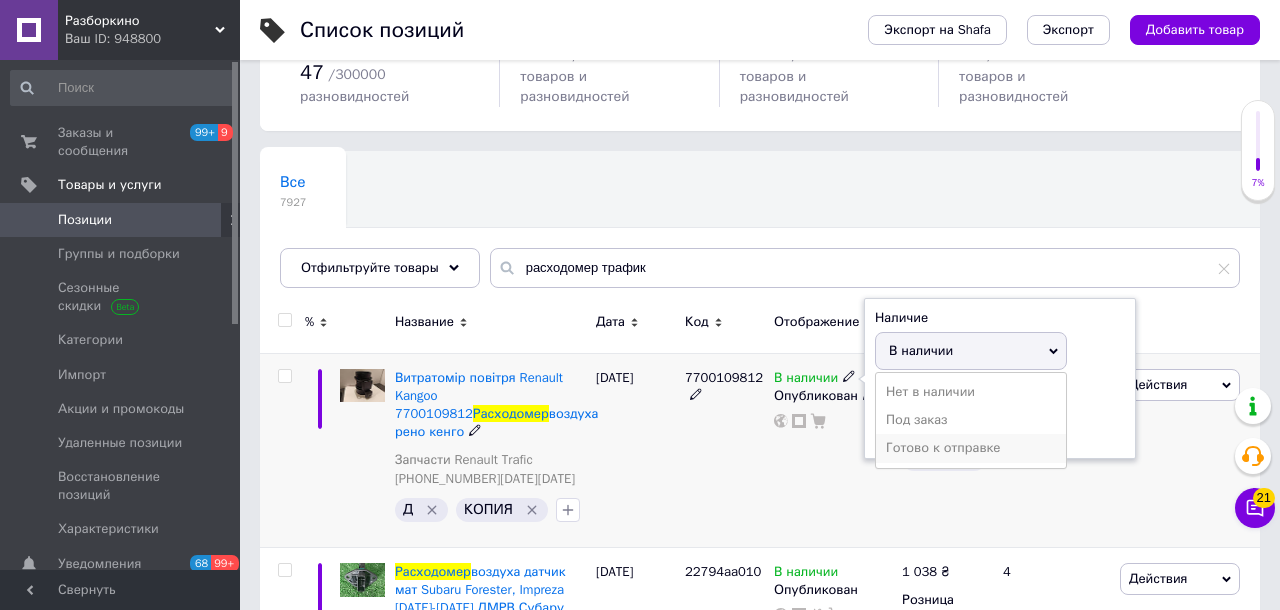 click on "Готово к отправке" at bounding box center [971, 448] 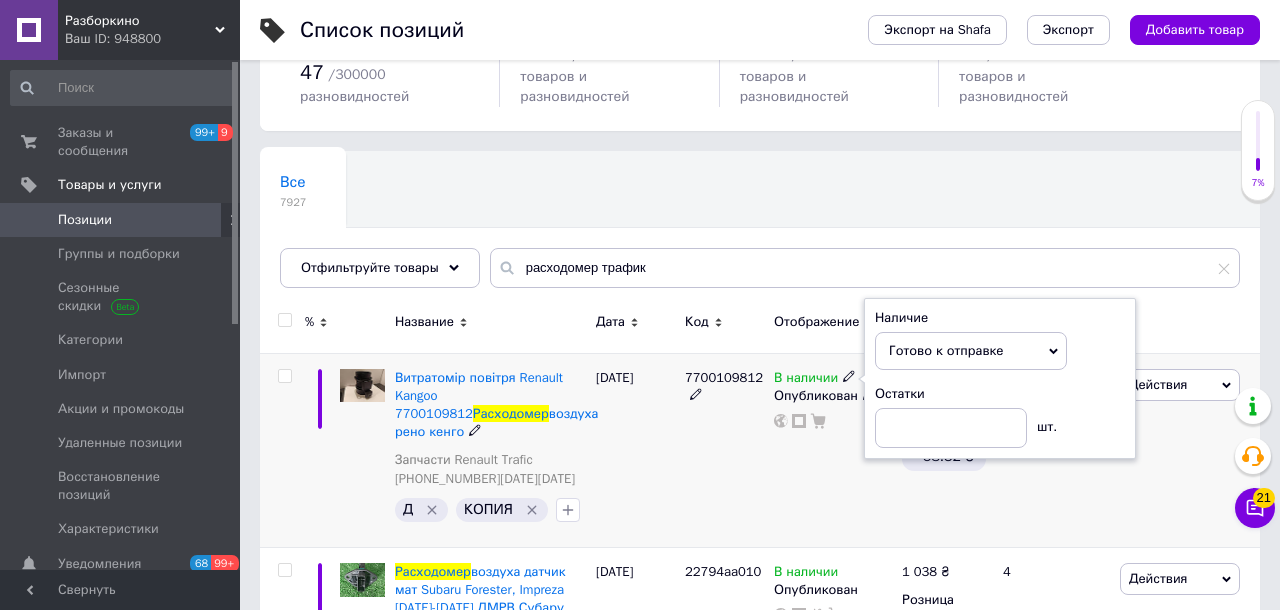 click on "В наличии Наличие Готово к отправке В наличии Нет в наличии Под заказ Остатки шт. Опубликован" at bounding box center (833, 450) 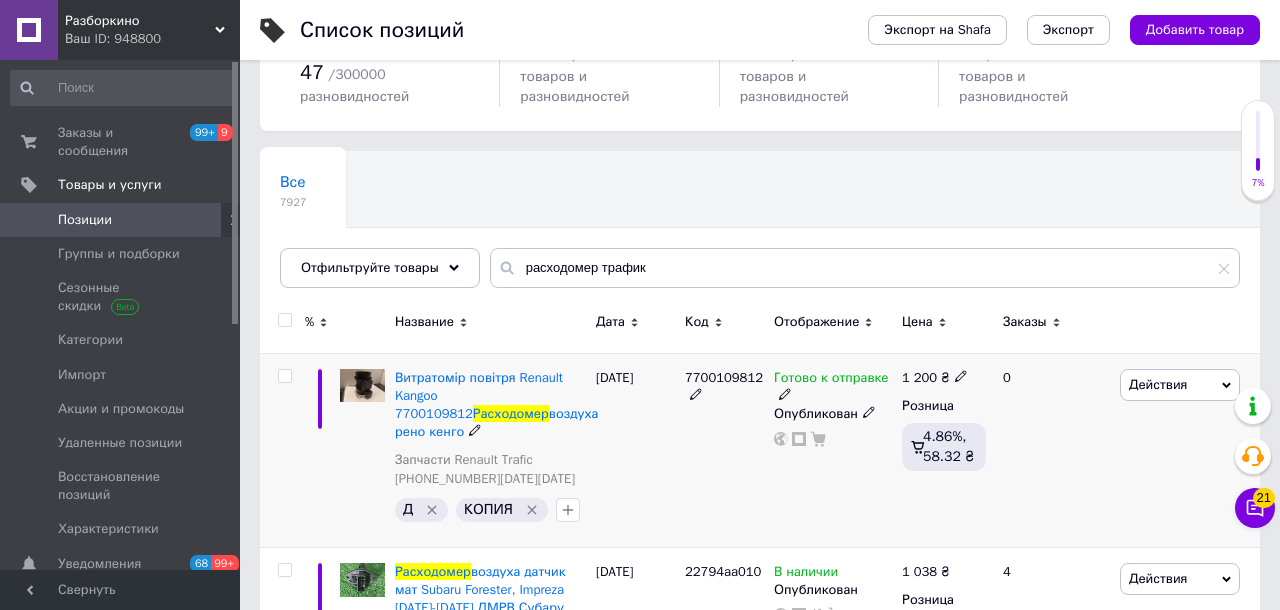 click on "7700109812" at bounding box center [724, 377] 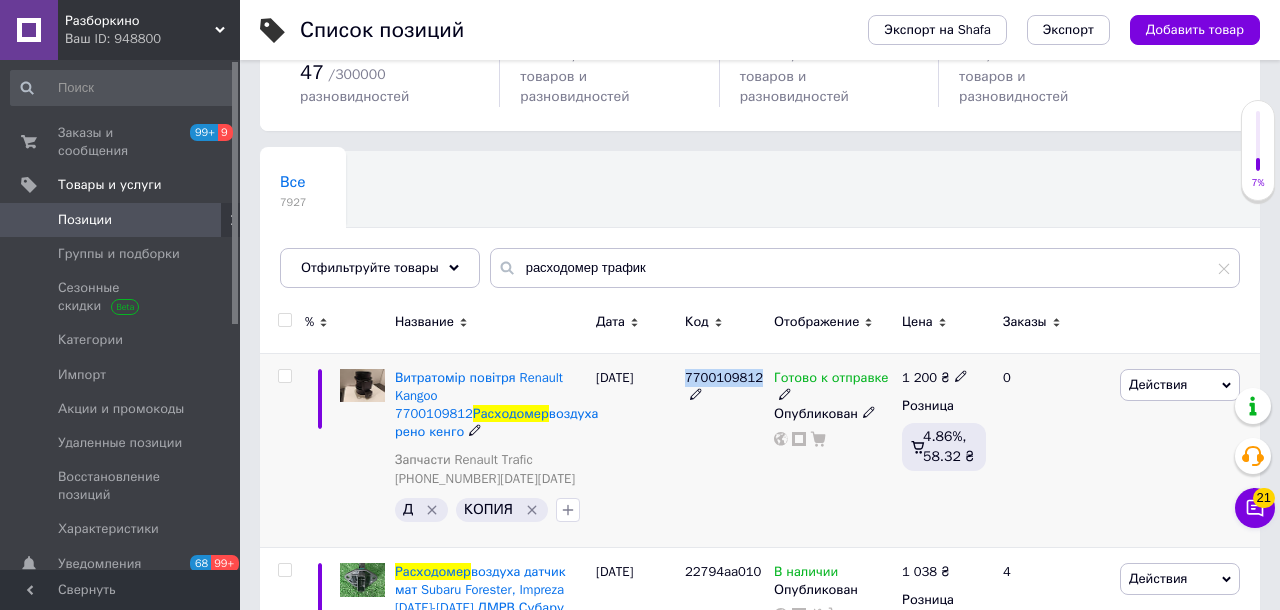 click on "7700109812" at bounding box center [724, 377] 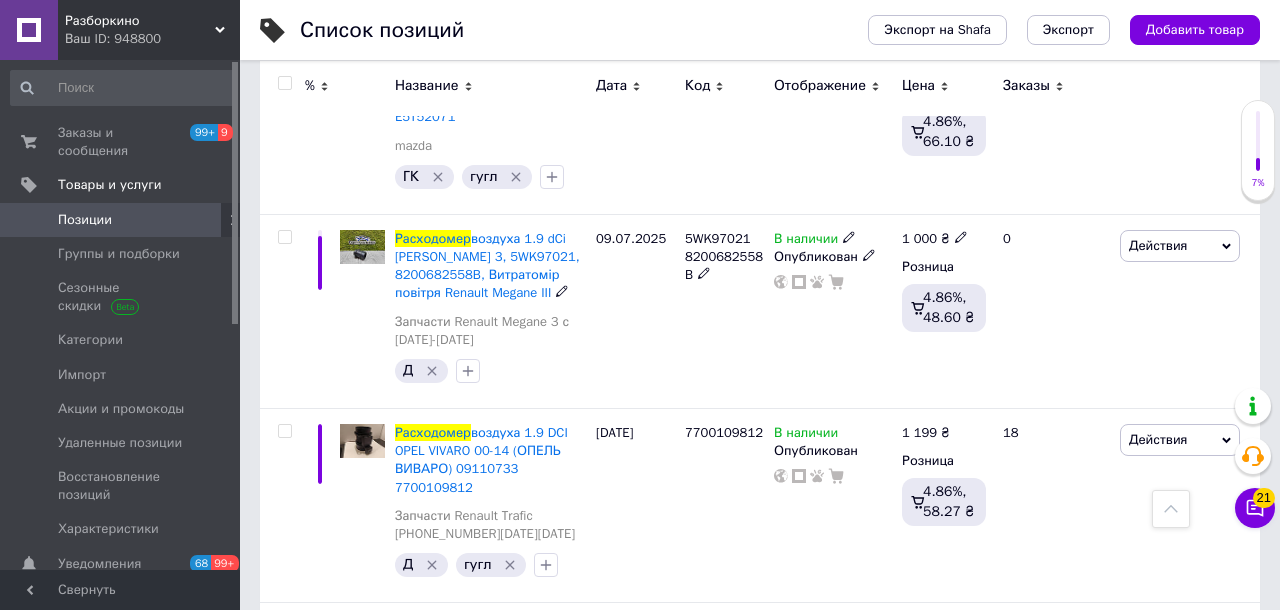 scroll, scrollTop: 810, scrollLeft: 0, axis: vertical 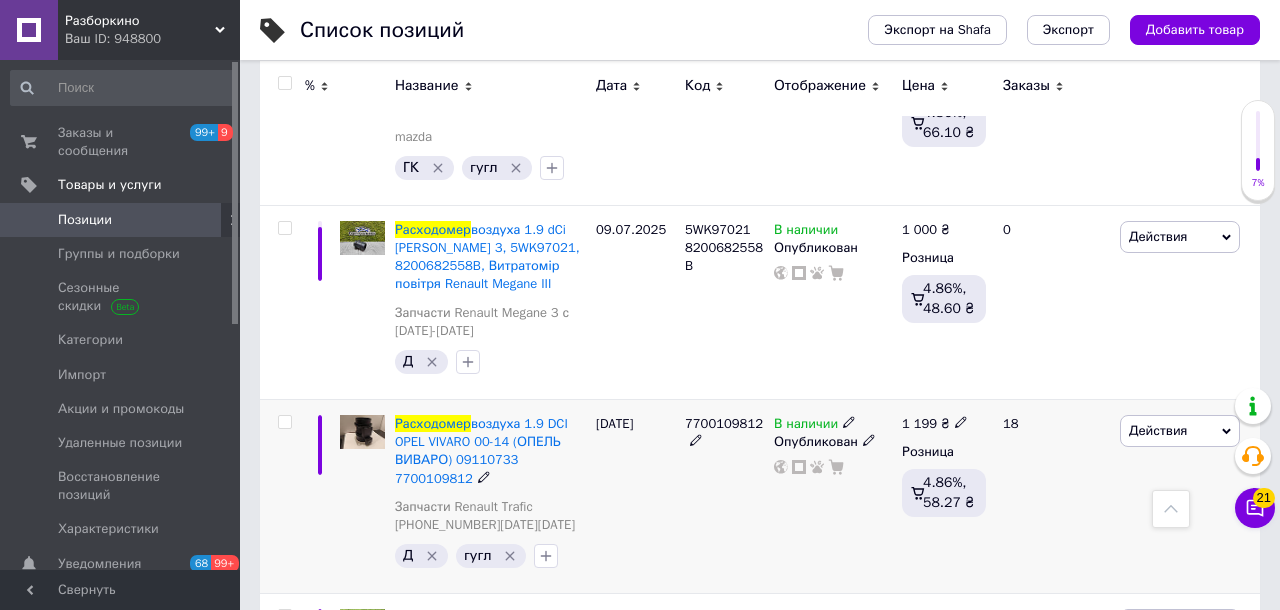 click on "7700109812" at bounding box center [724, 423] 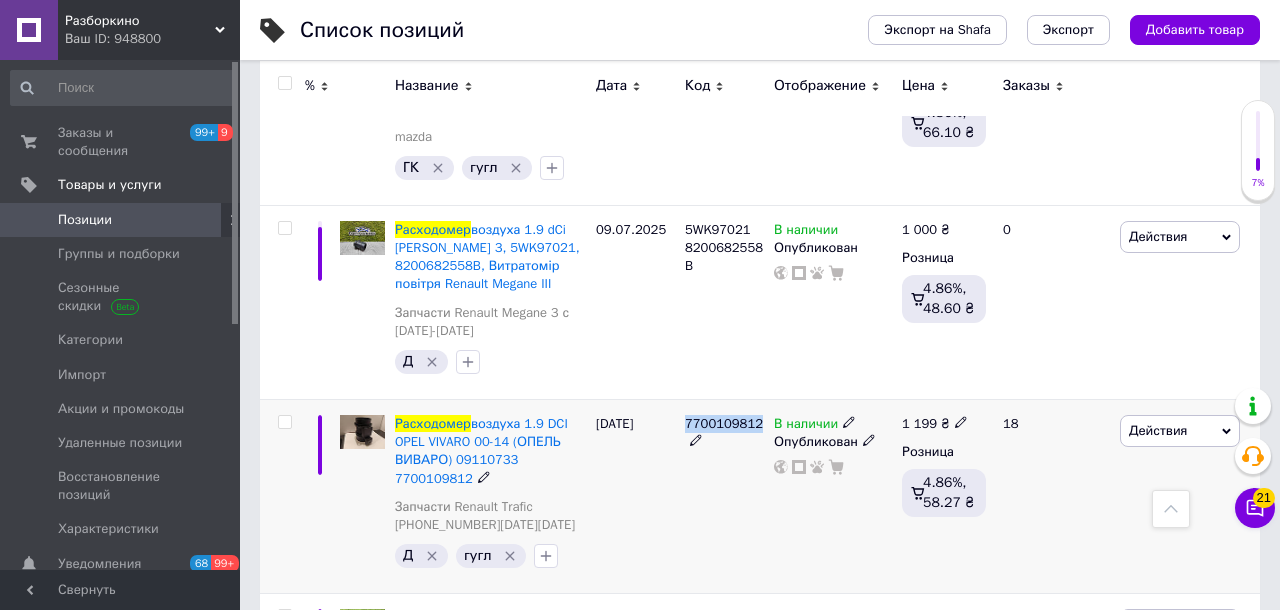 click on "7700109812" at bounding box center (724, 423) 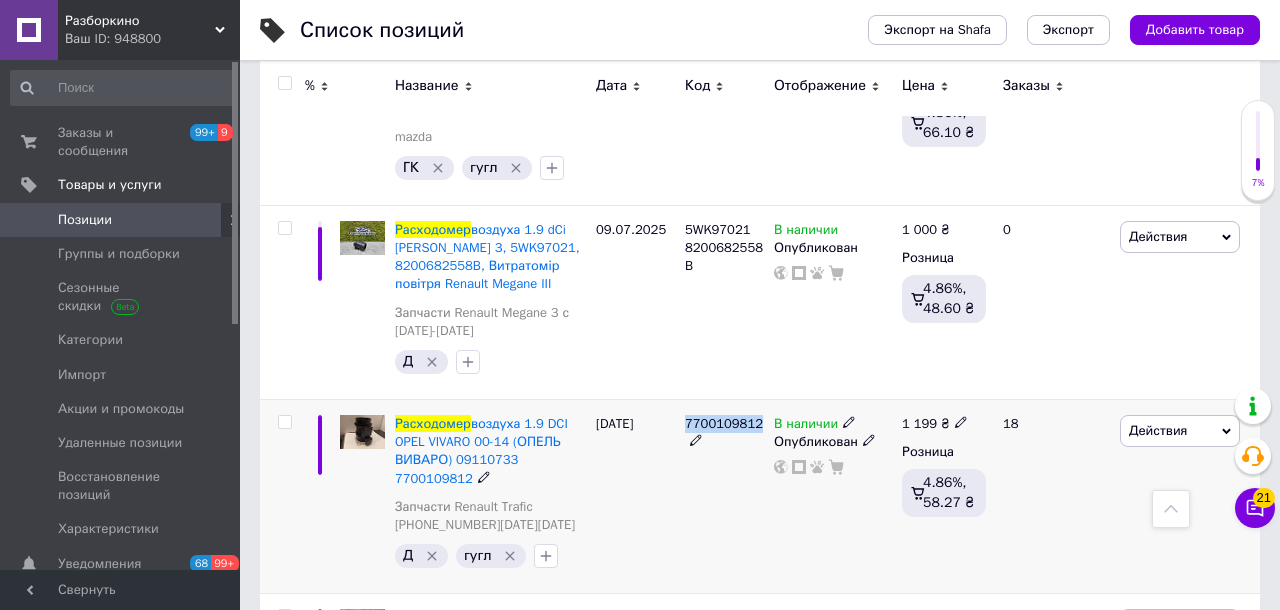 copy on "7700109812" 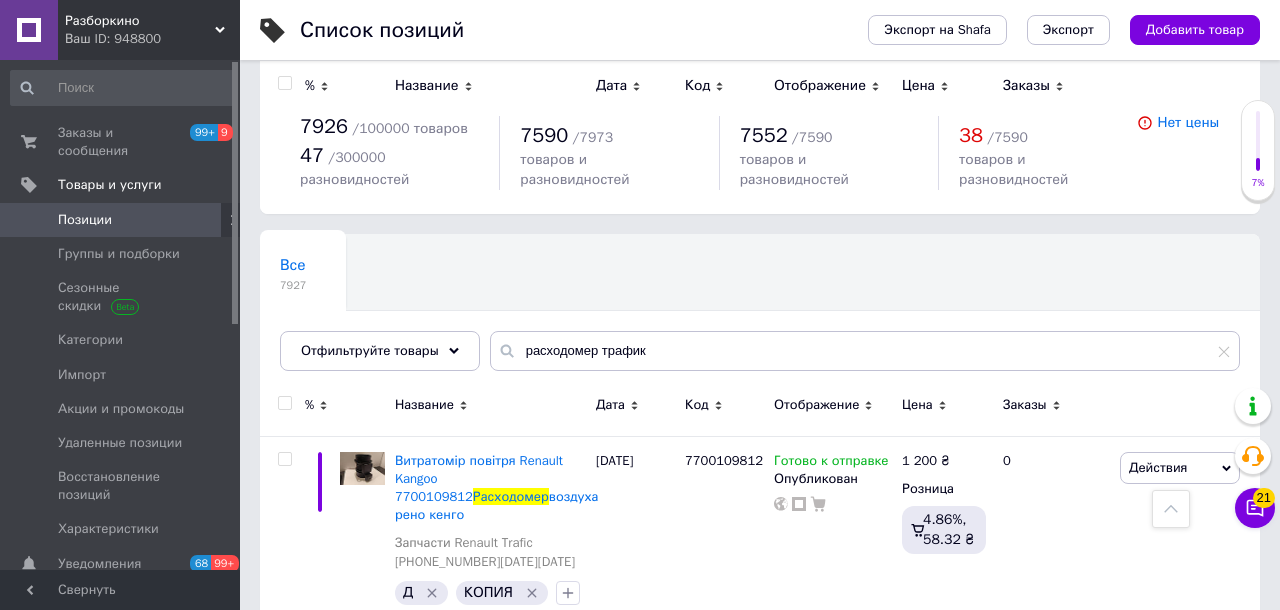 scroll, scrollTop: 0, scrollLeft: 0, axis: both 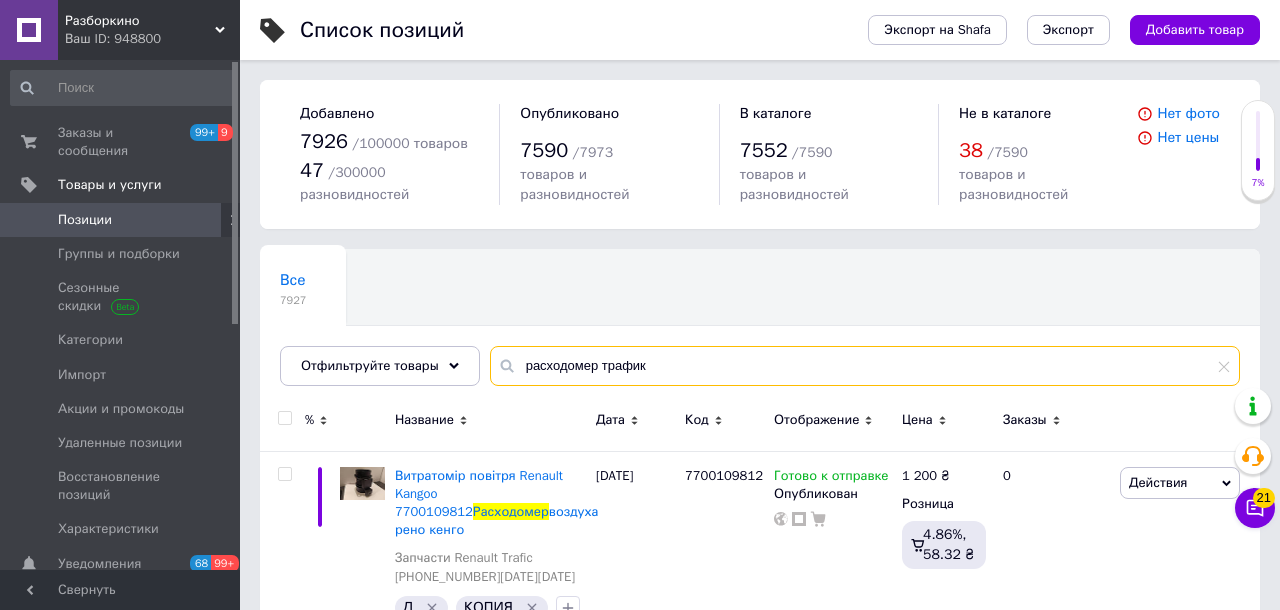 click on "расходомер трафик" at bounding box center (865, 366) 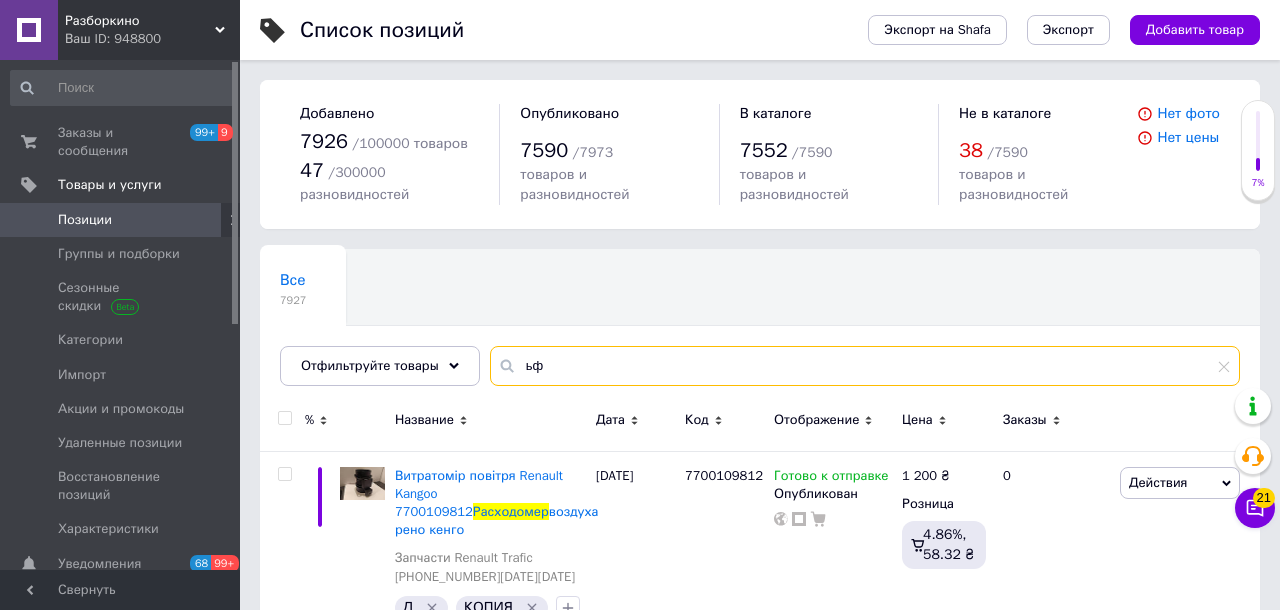type on "ь" 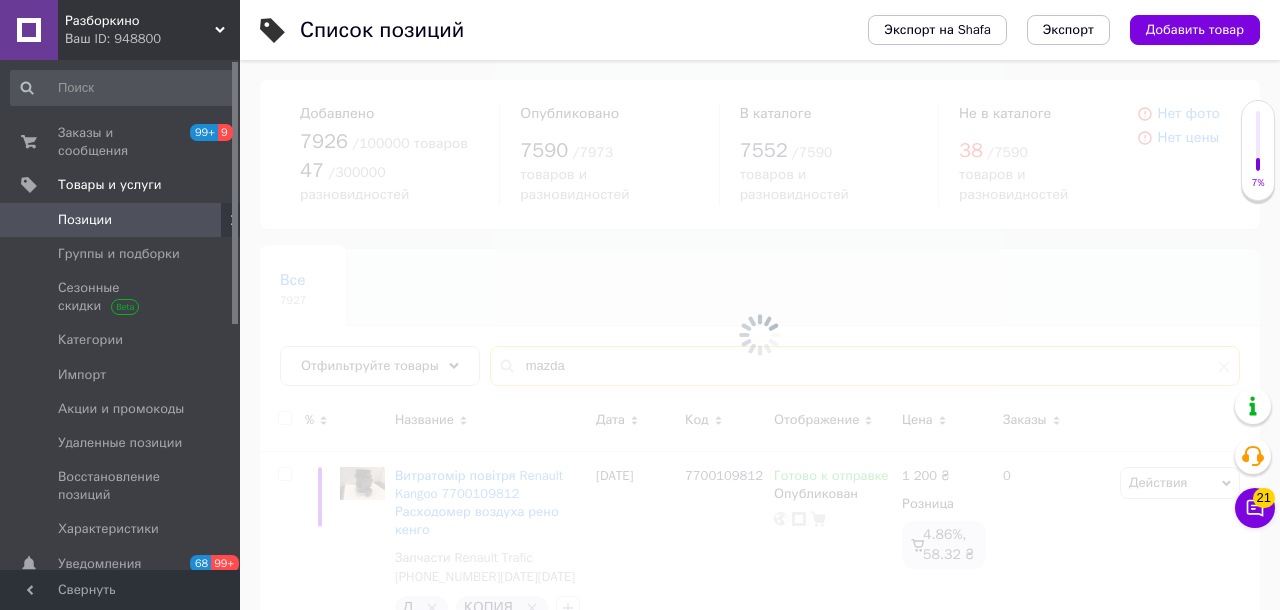 type on "mazda" 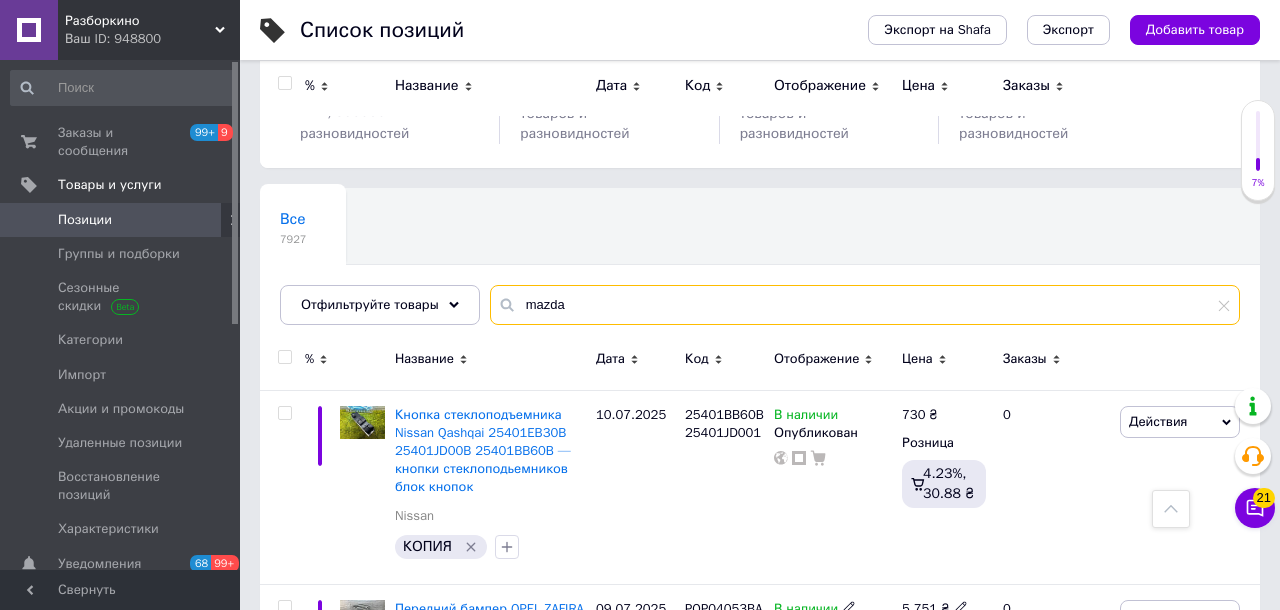 scroll, scrollTop: 0, scrollLeft: 0, axis: both 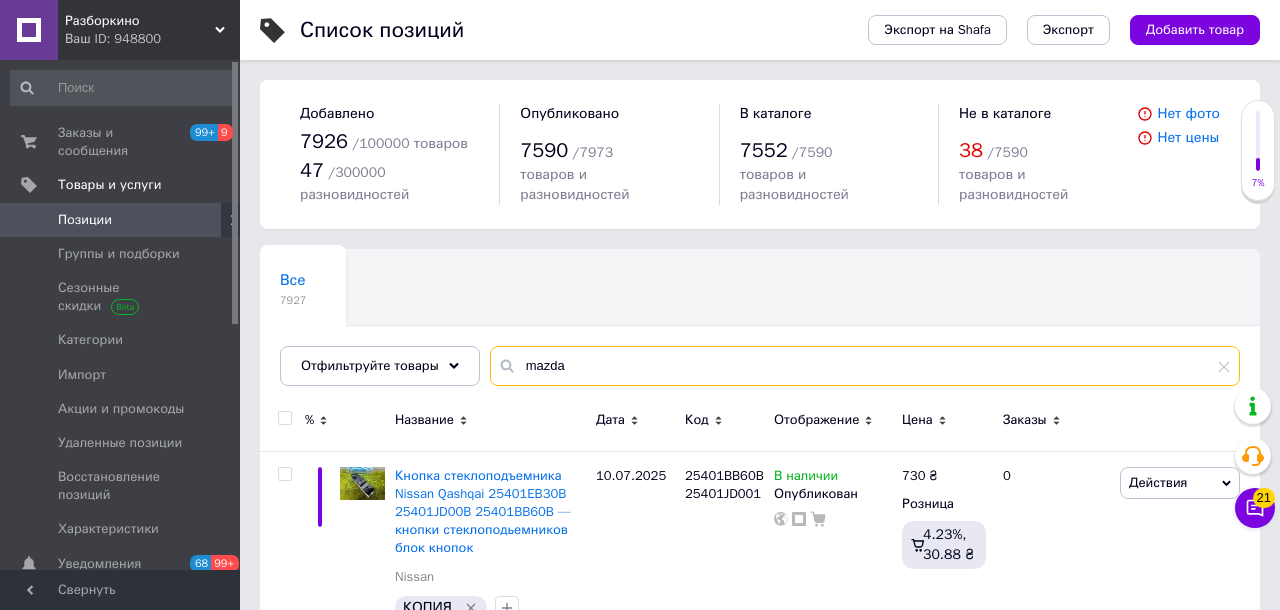 click on "mazda" at bounding box center (865, 366) 